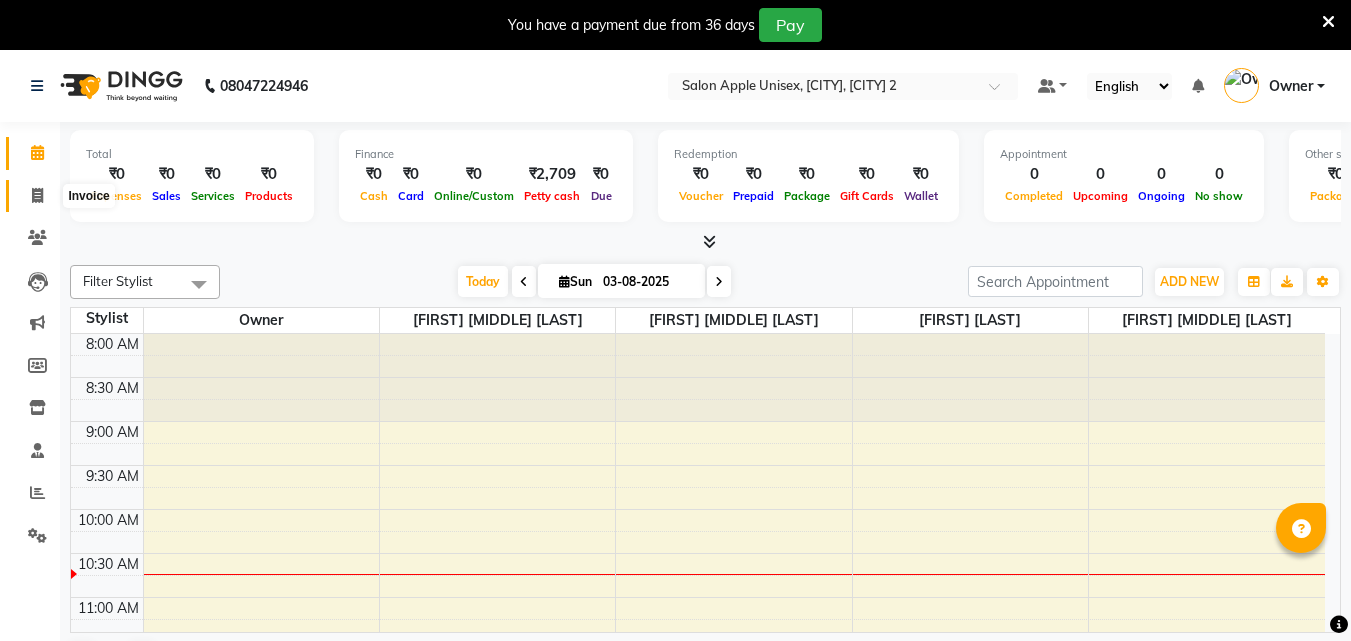 scroll, scrollTop: 0, scrollLeft: 0, axis: both 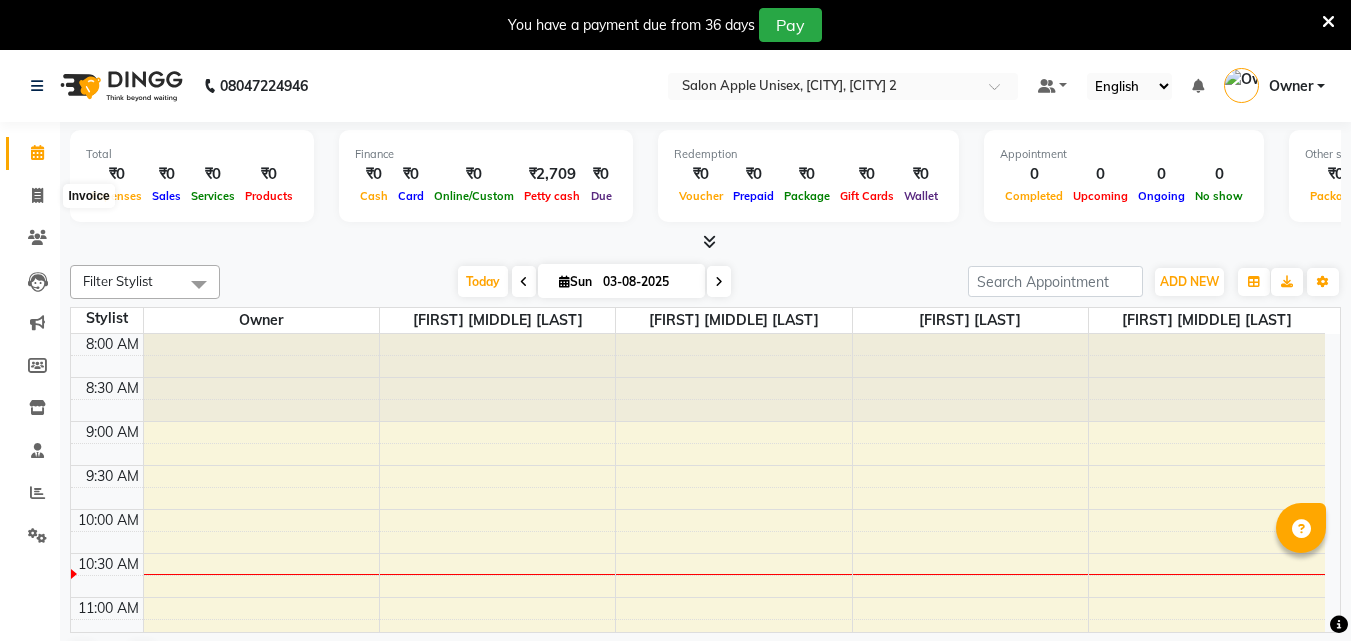 select on "4957" 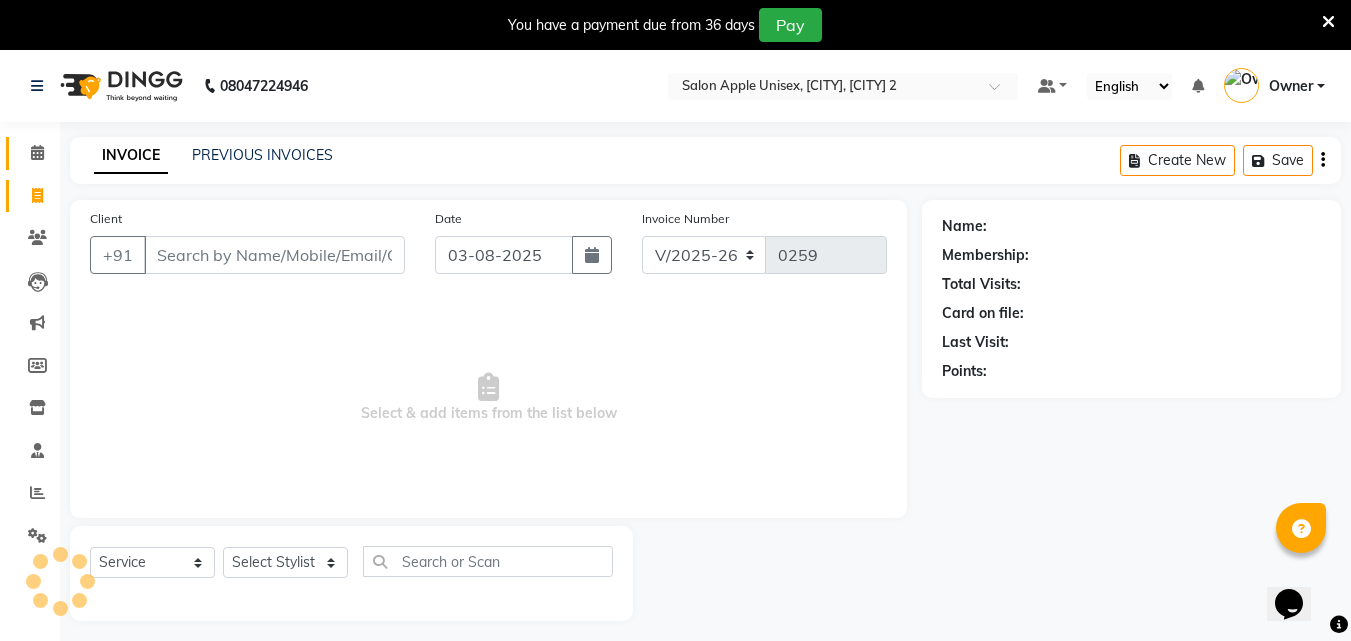 scroll, scrollTop: 0, scrollLeft: 0, axis: both 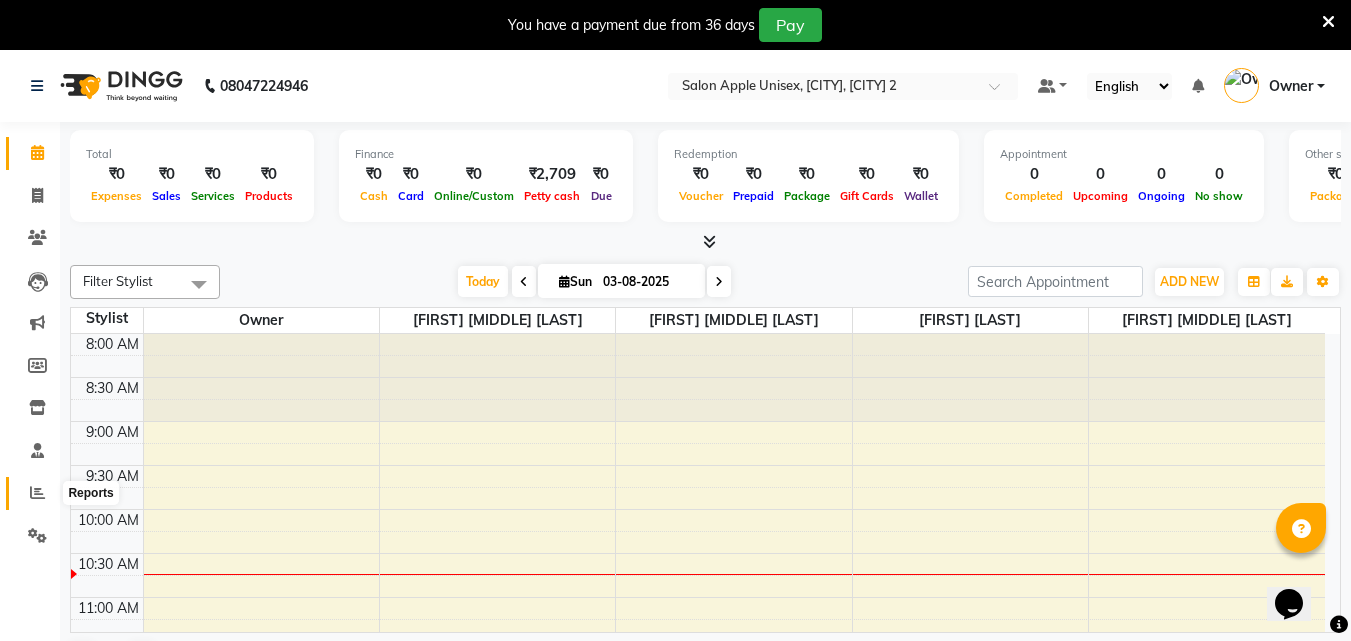 click 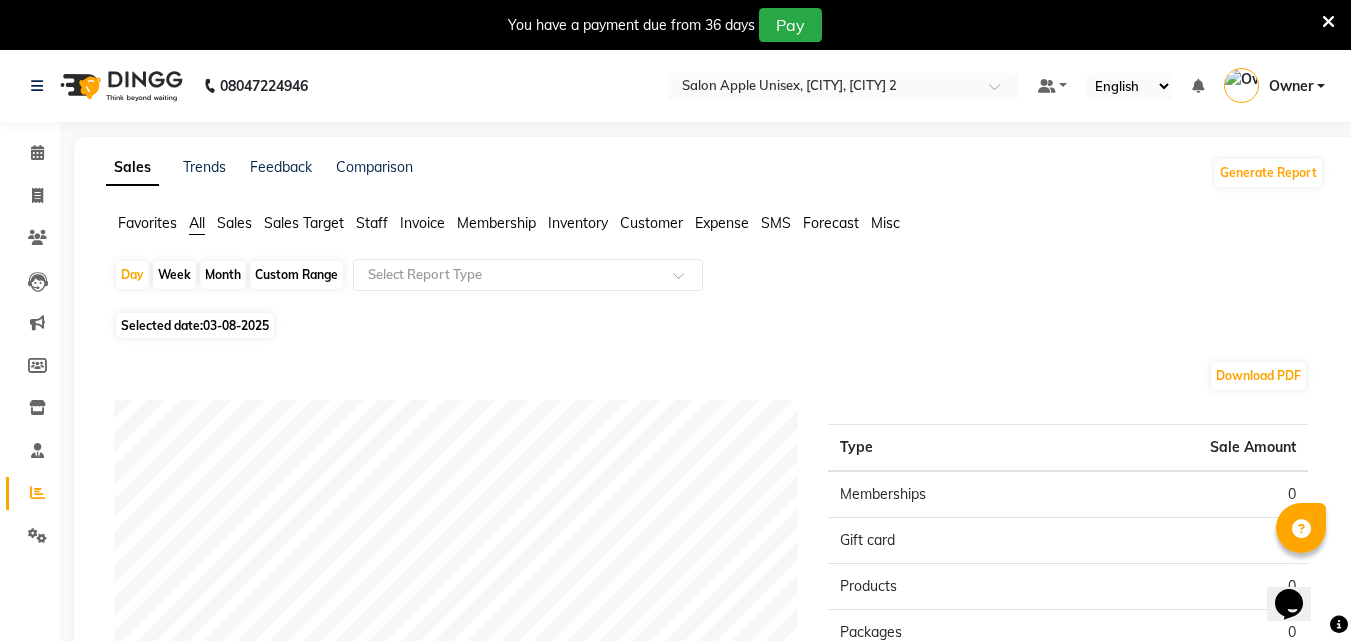 click on "Month" 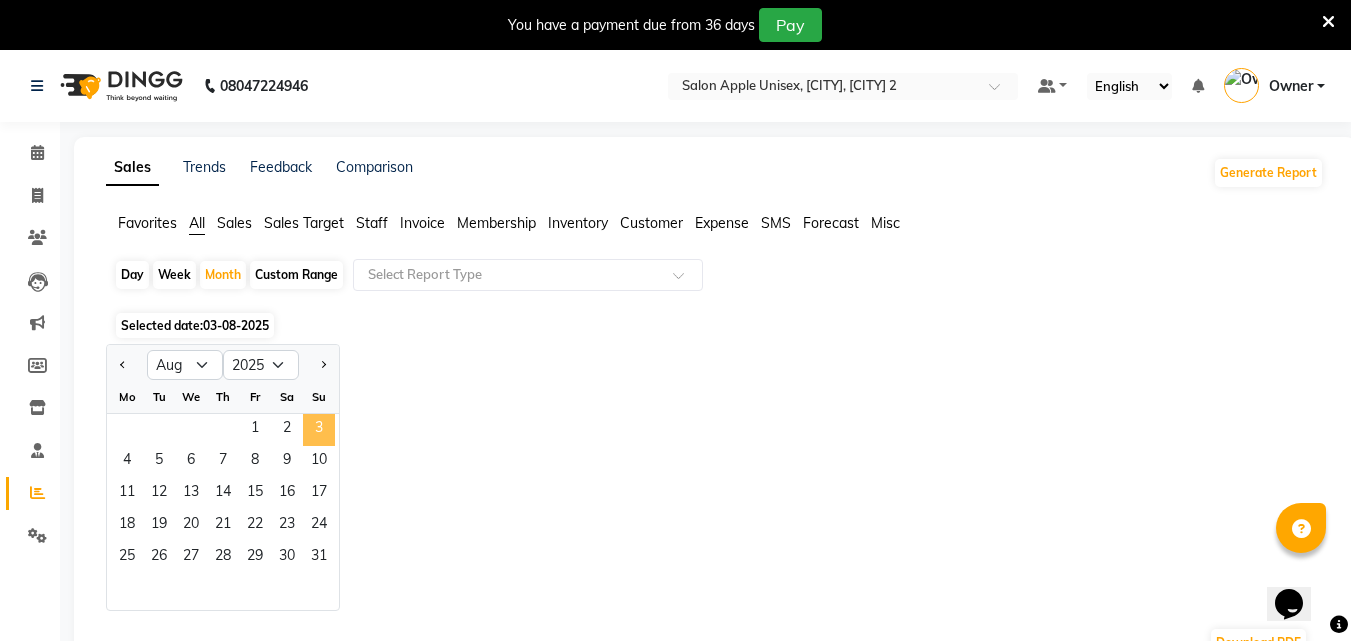 click on "3" 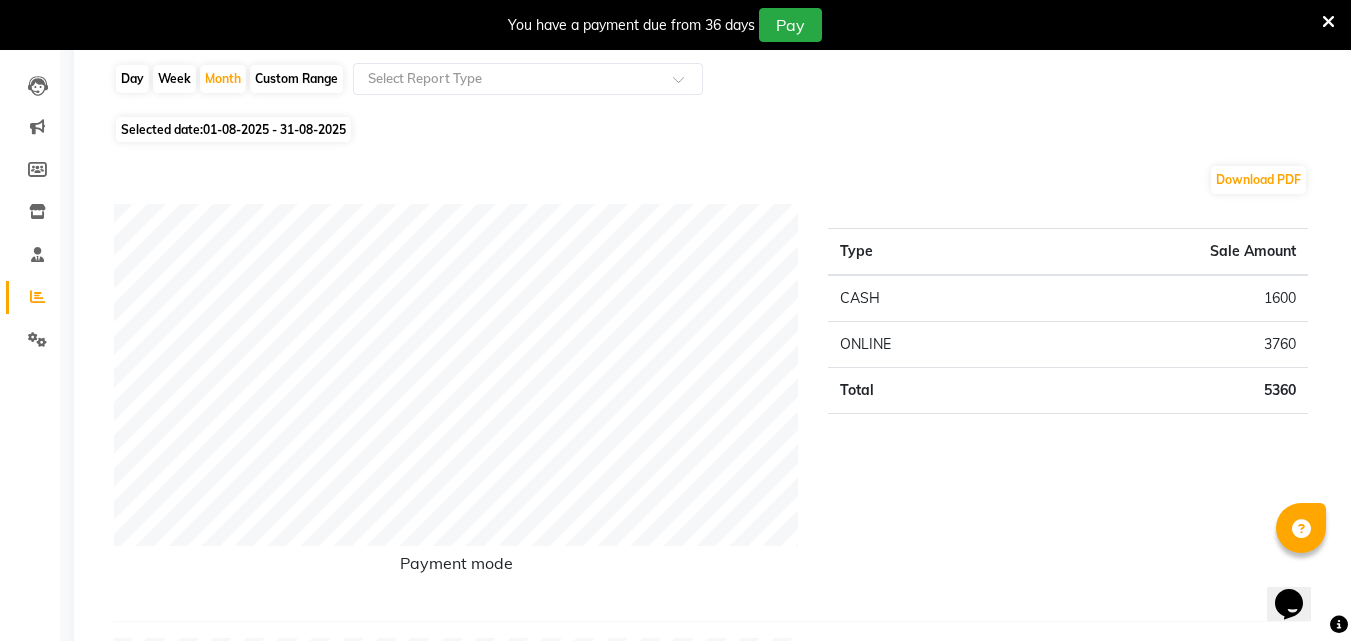 scroll, scrollTop: 0, scrollLeft: 0, axis: both 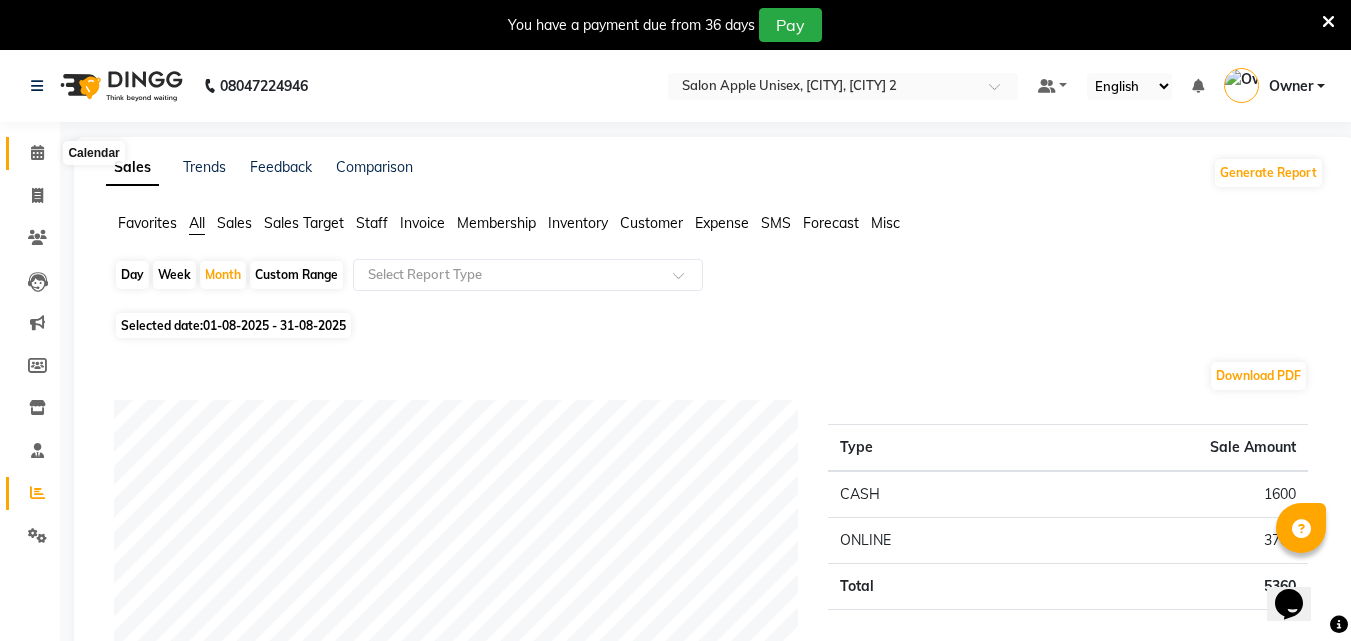 click 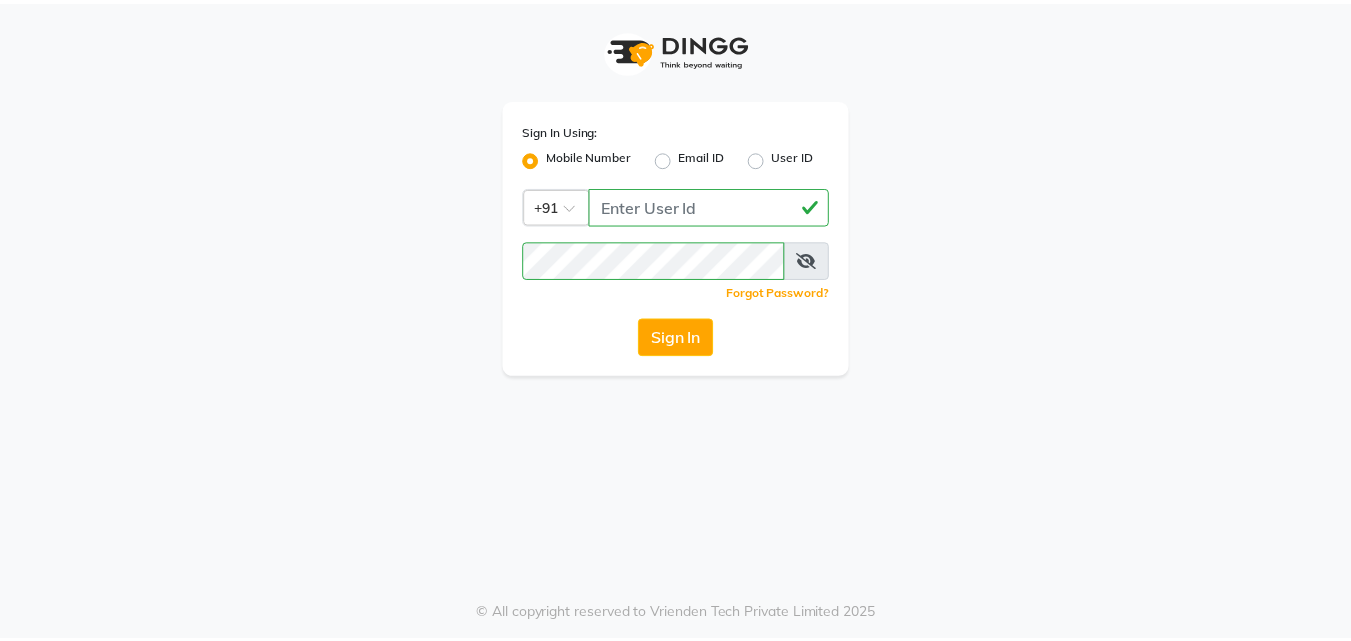 scroll, scrollTop: 0, scrollLeft: 0, axis: both 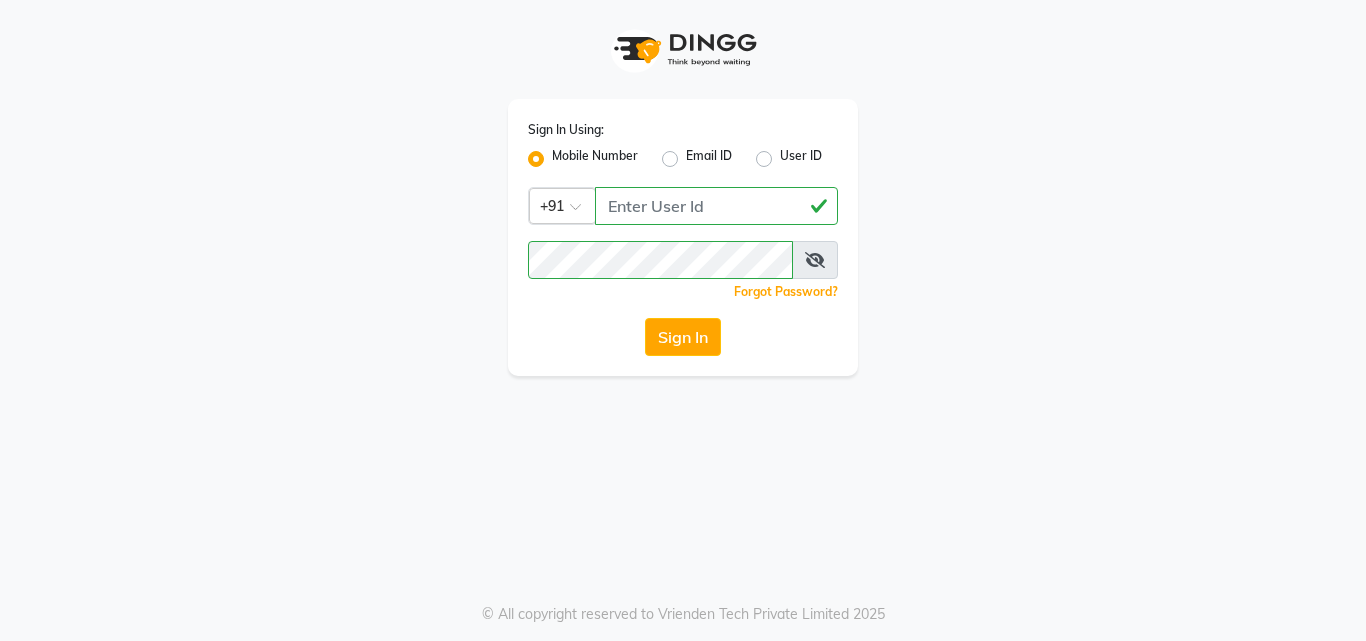 click on "Sign In" 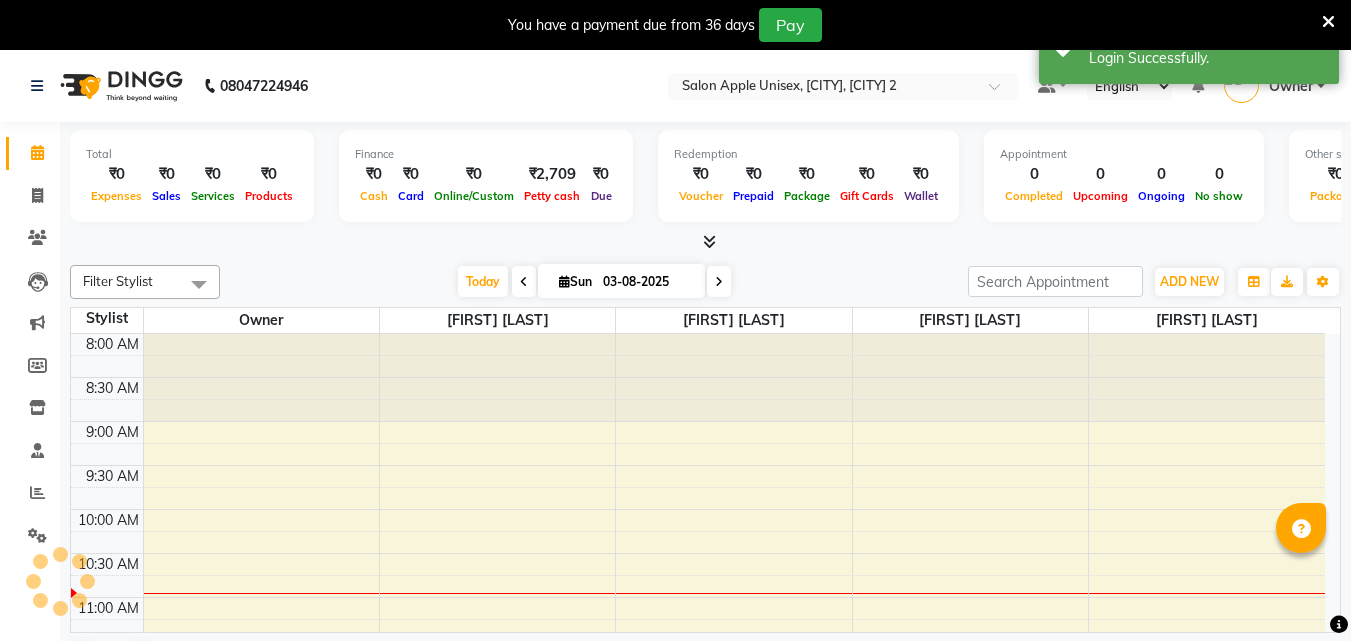 scroll, scrollTop: 177, scrollLeft: 0, axis: vertical 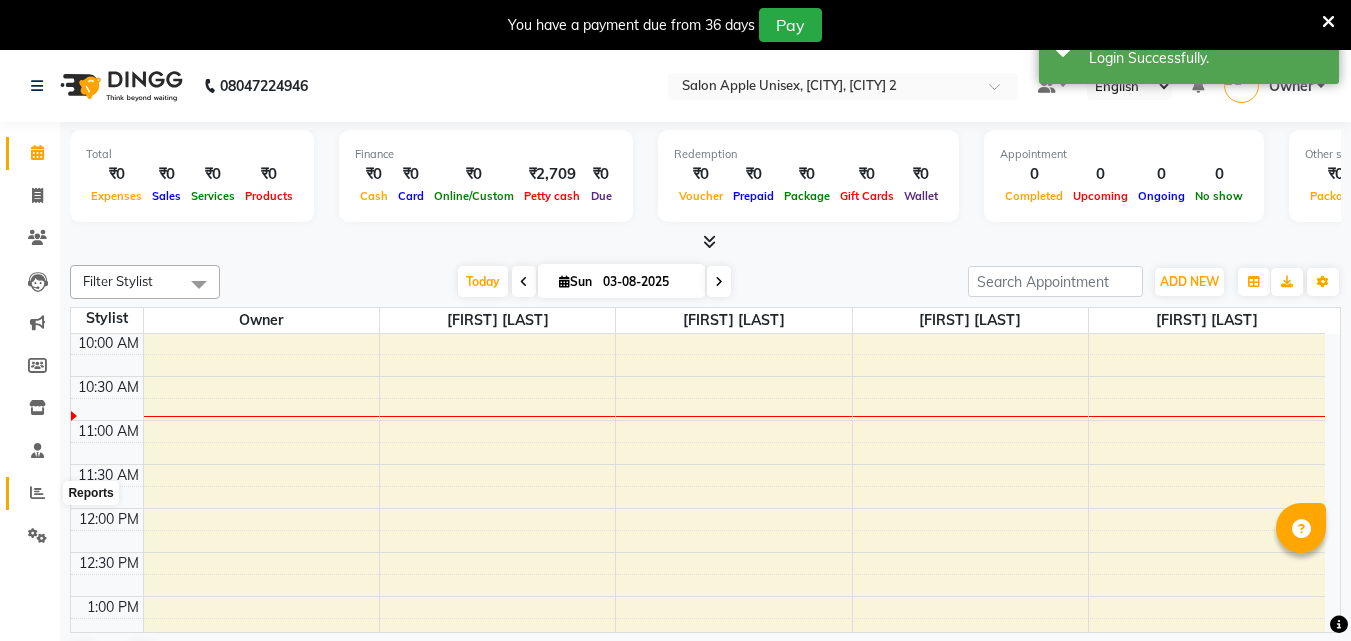 click 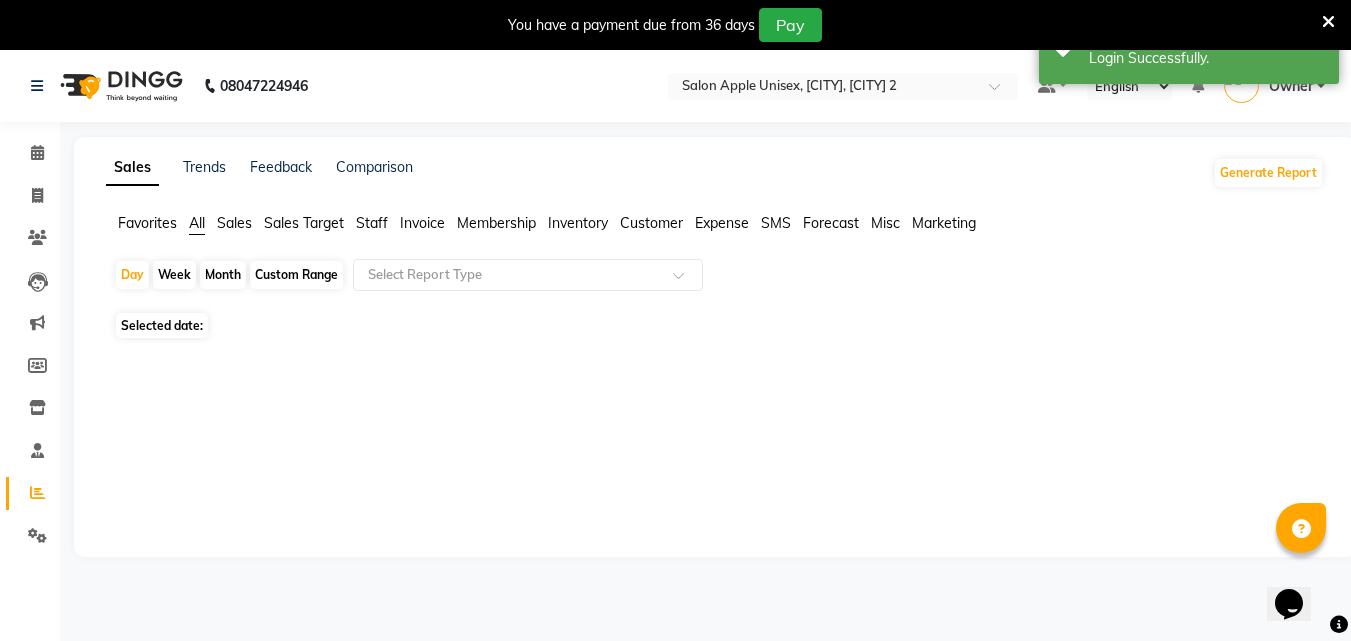 scroll, scrollTop: 0, scrollLeft: 0, axis: both 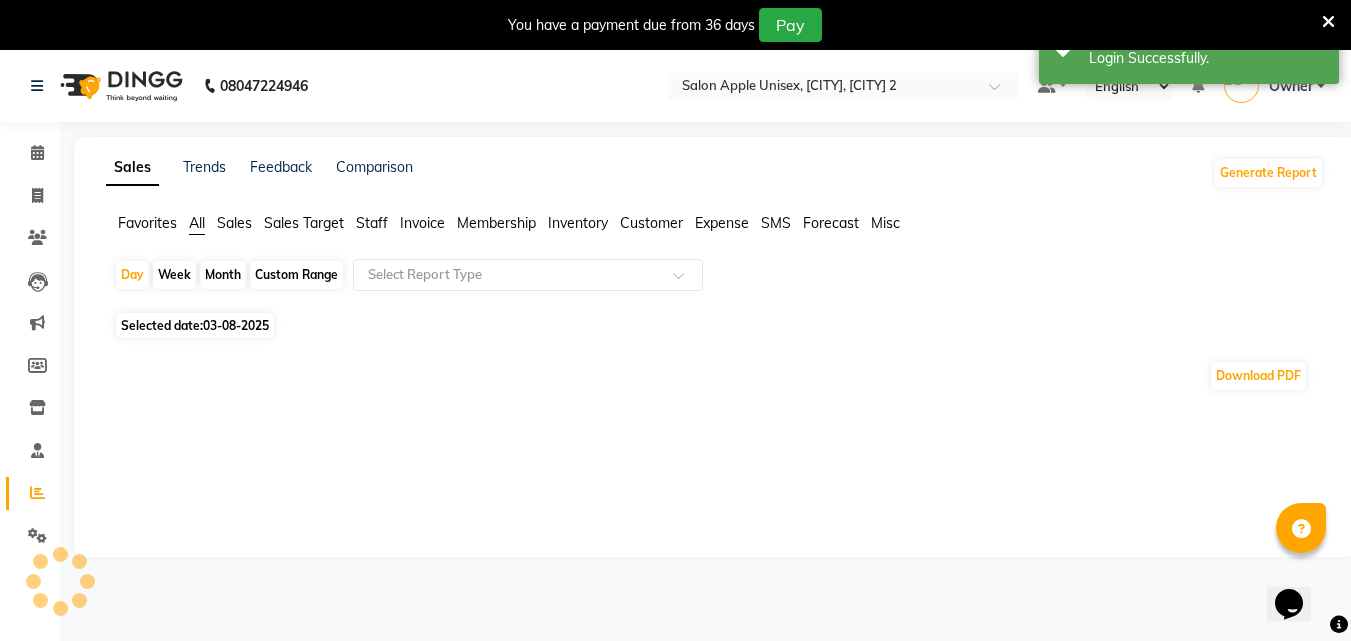 click on "Month" 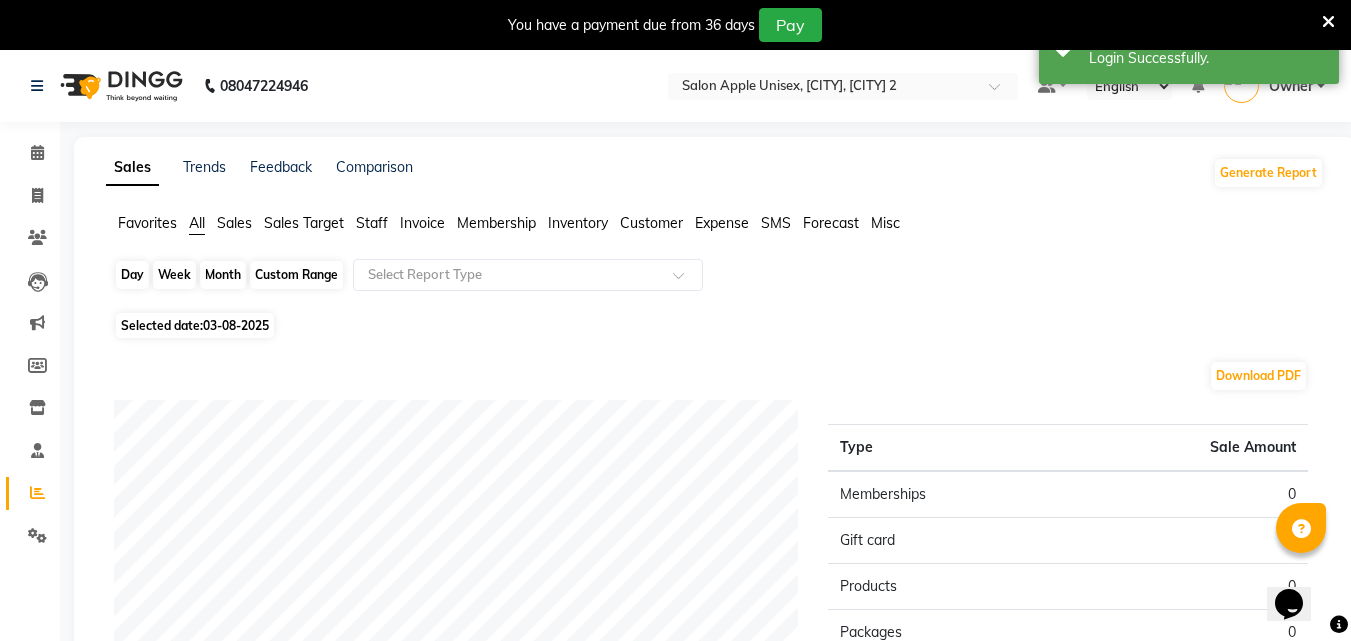 click on "Month" 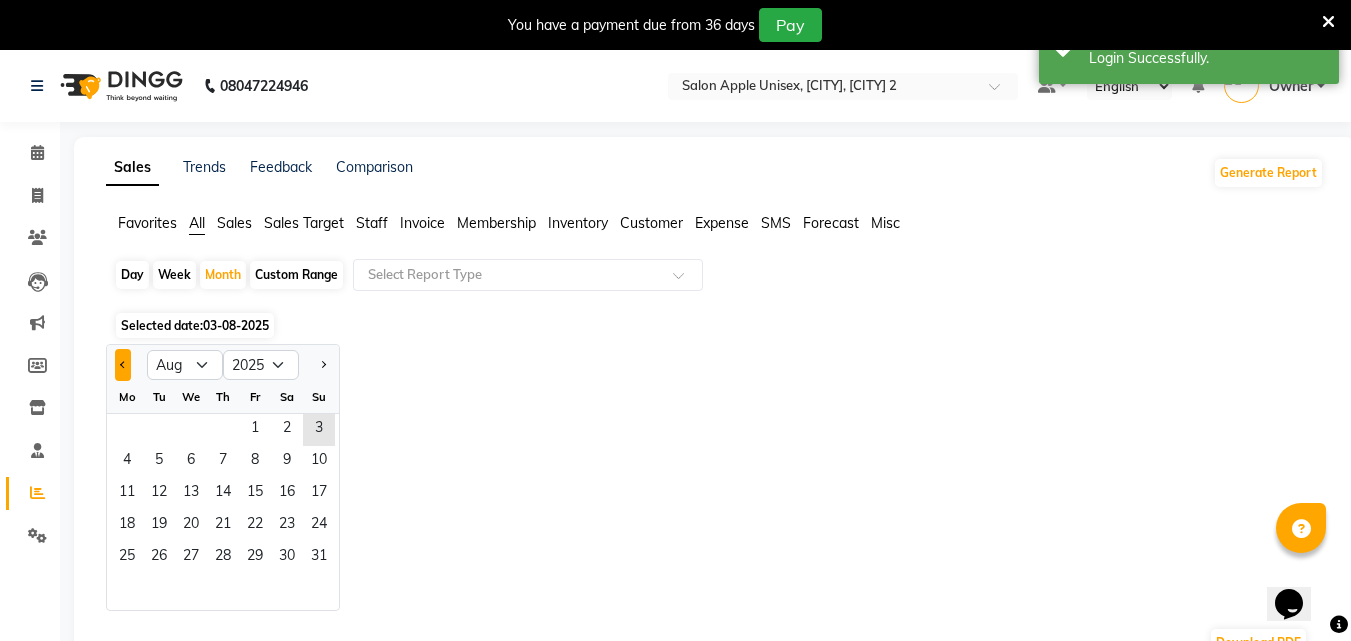 click 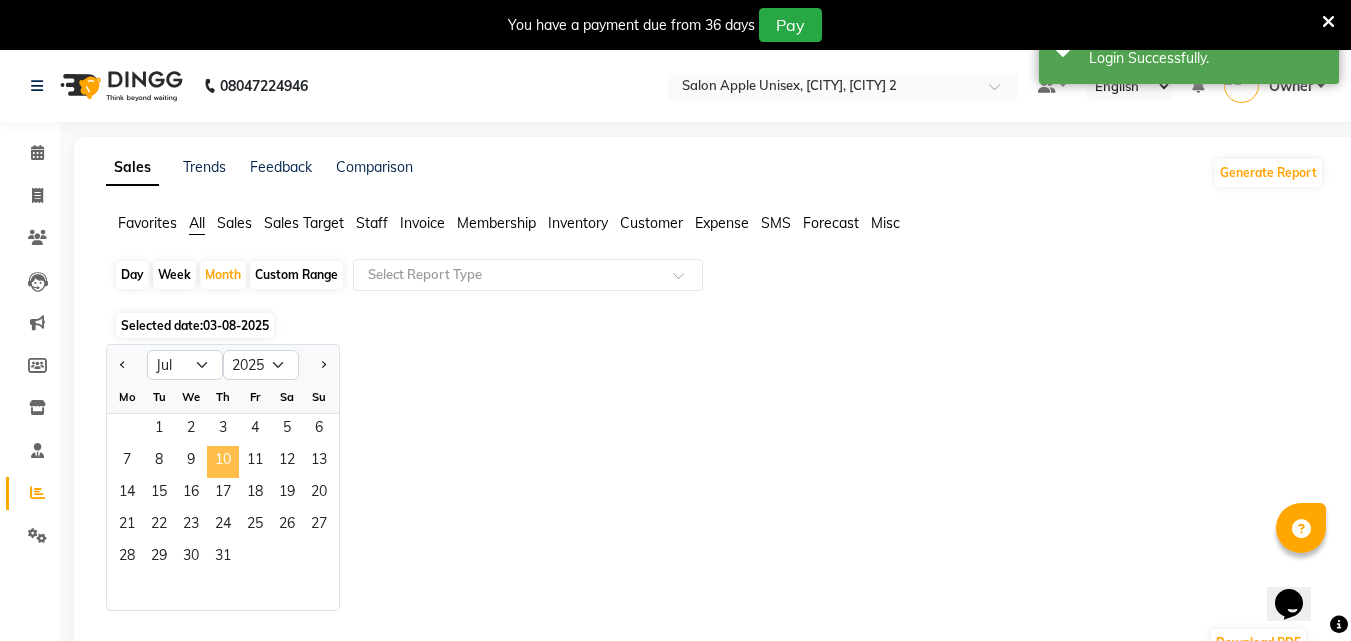 click on "10" 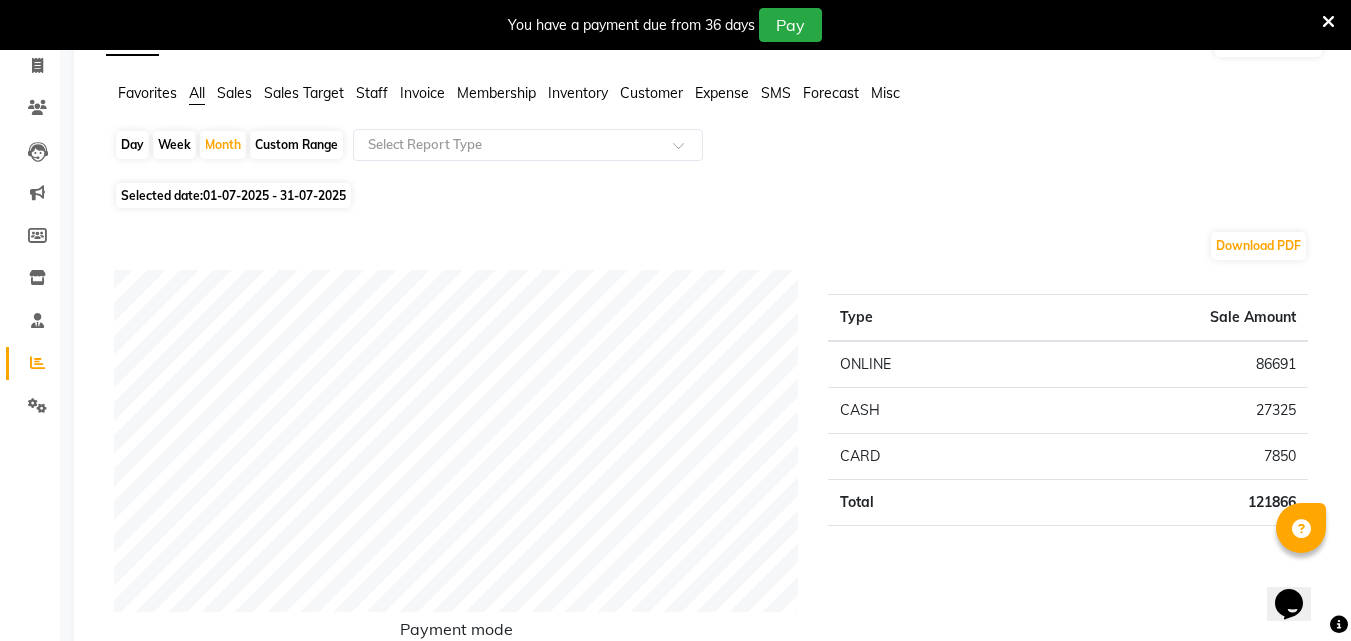 scroll, scrollTop: 0, scrollLeft: 0, axis: both 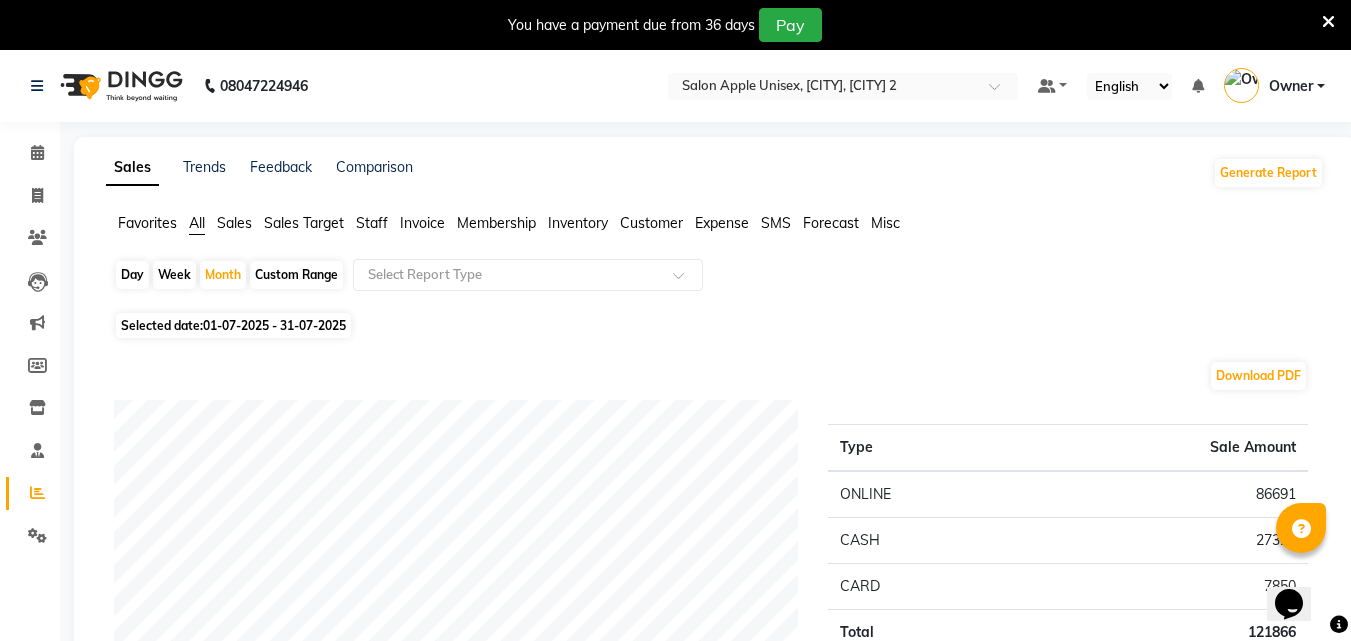 click on "Custom Range" 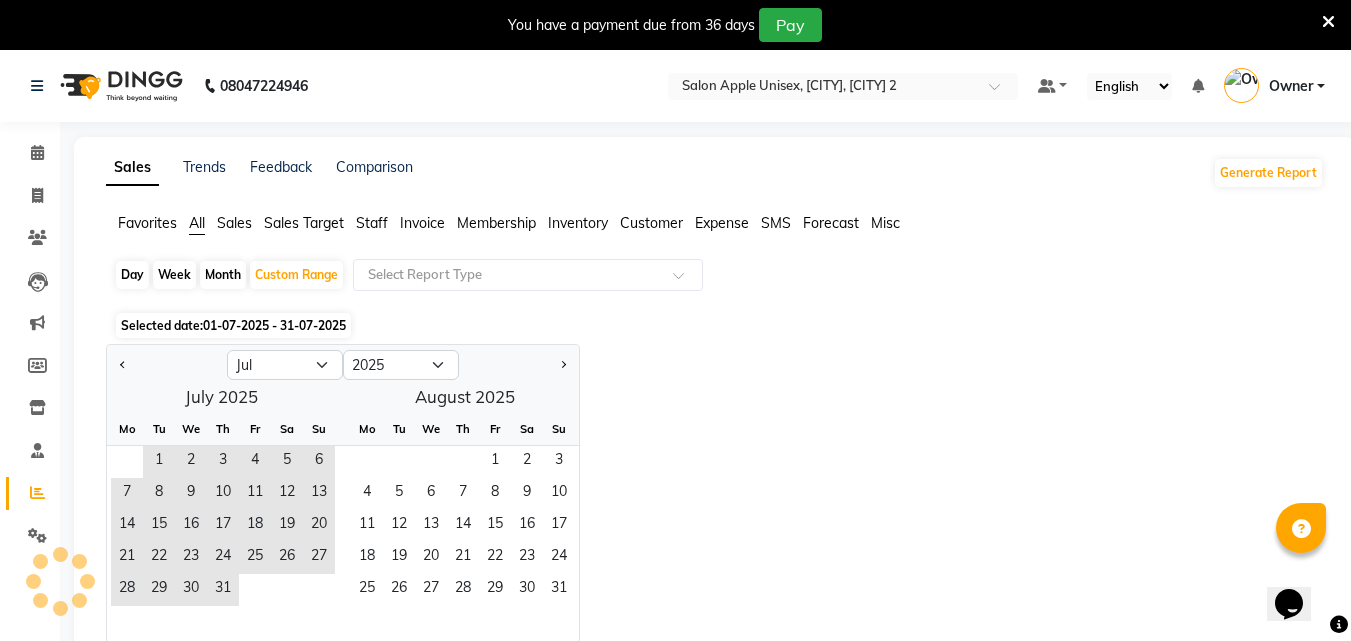 click on "We" 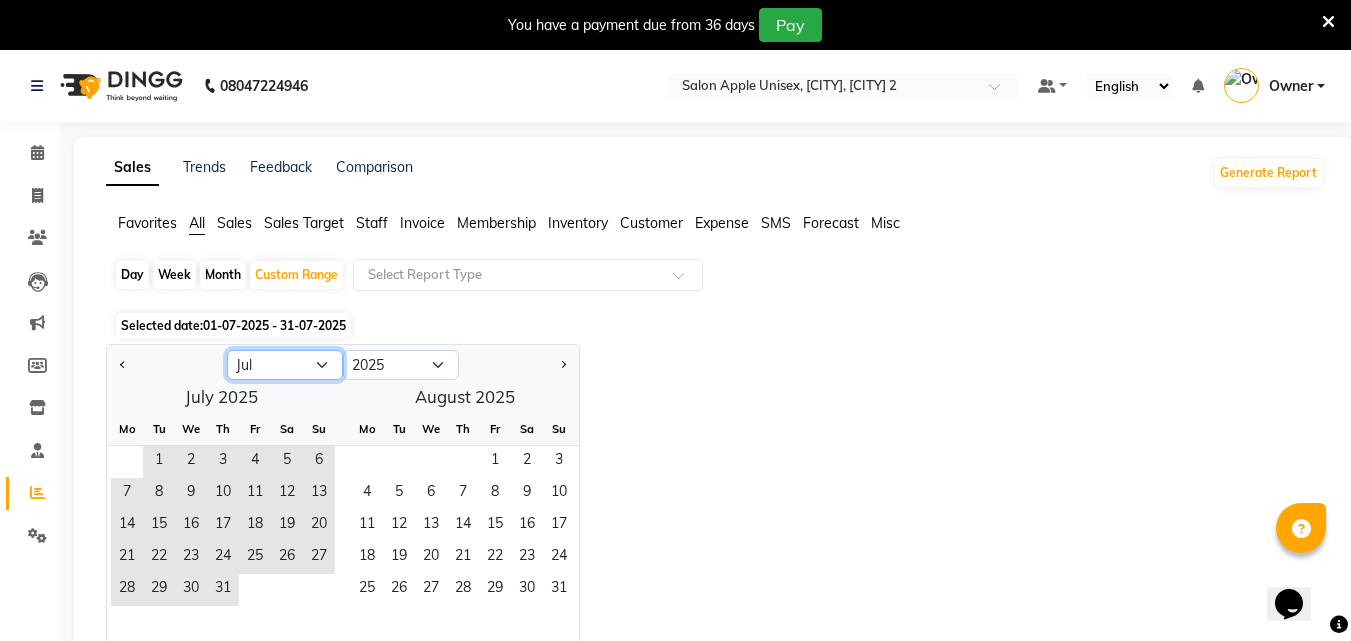 click on "Jan Feb Mar Apr May Jun Jul Aug Sep Oct Nov Dec" 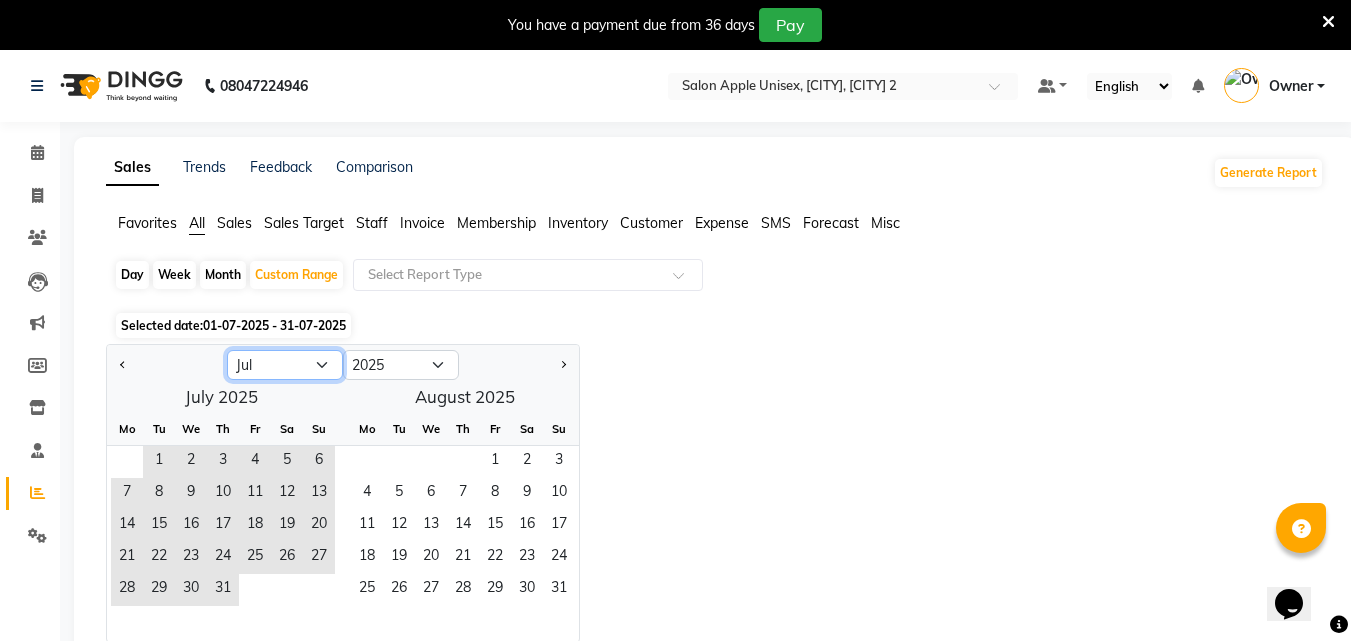 click on "Jan Feb Mar Apr May Jun Jul Aug Sep Oct Nov Dec" 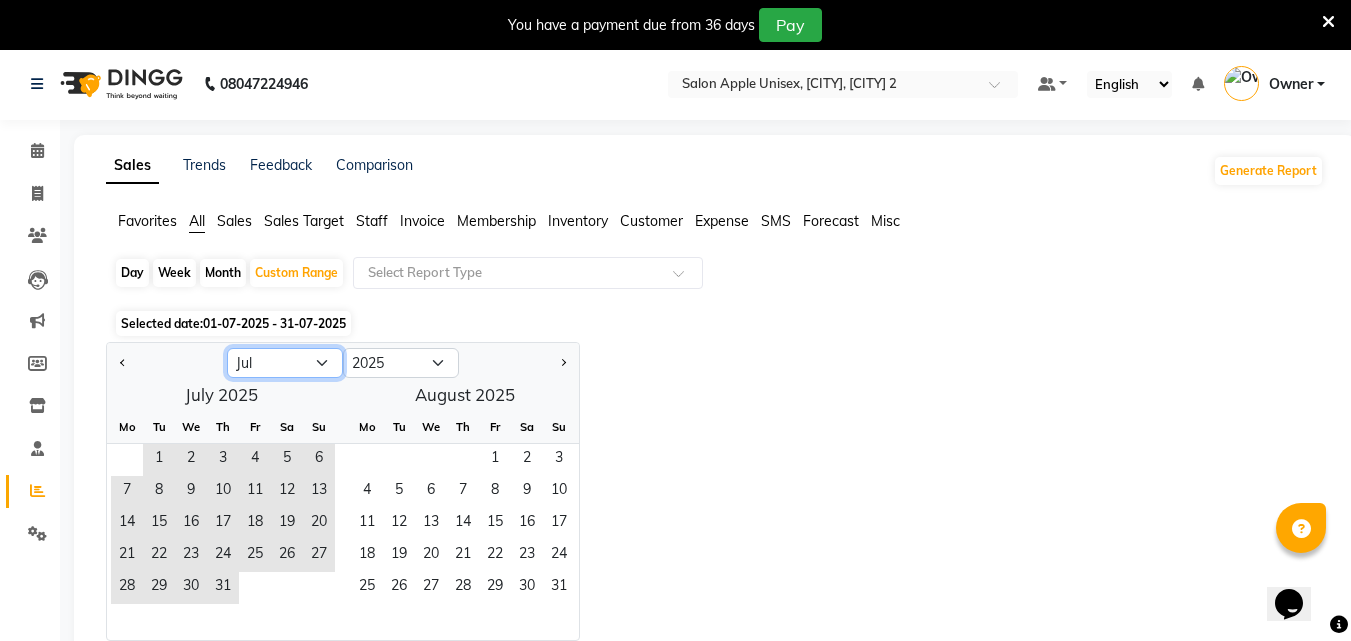 scroll, scrollTop: 0, scrollLeft: 0, axis: both 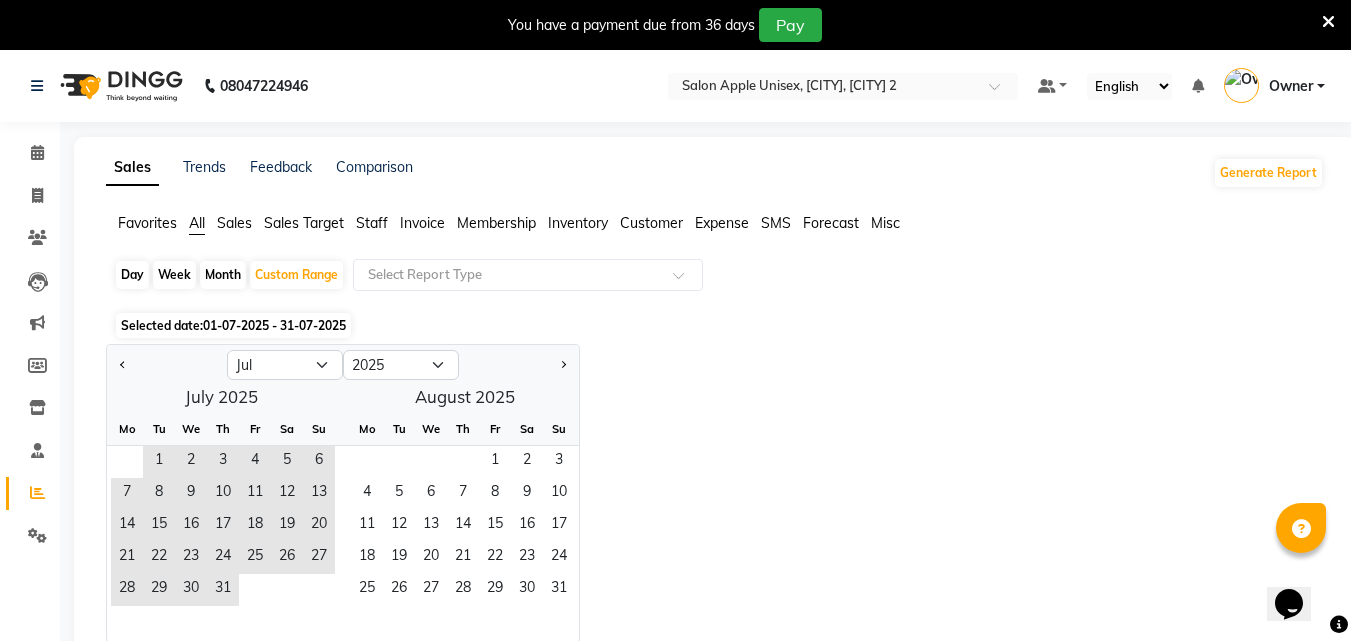 click on "Customer" 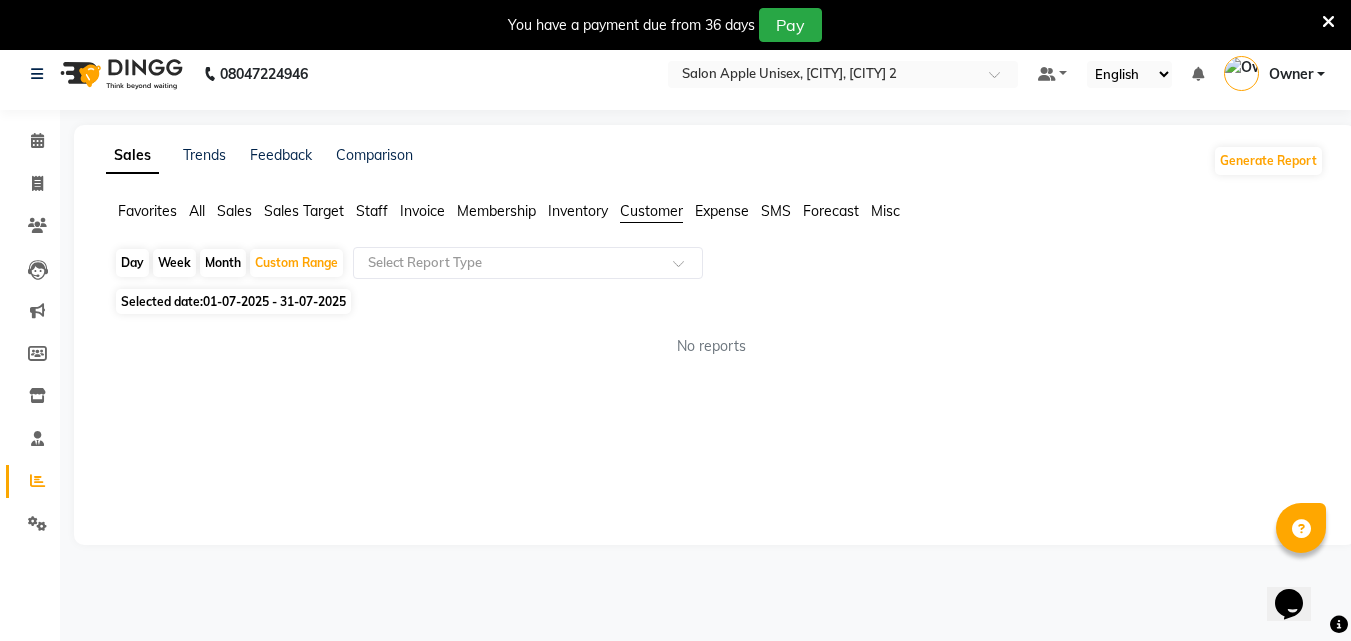 scroll, scrollTop: 50, scrollLeft: 0, axis: vertical 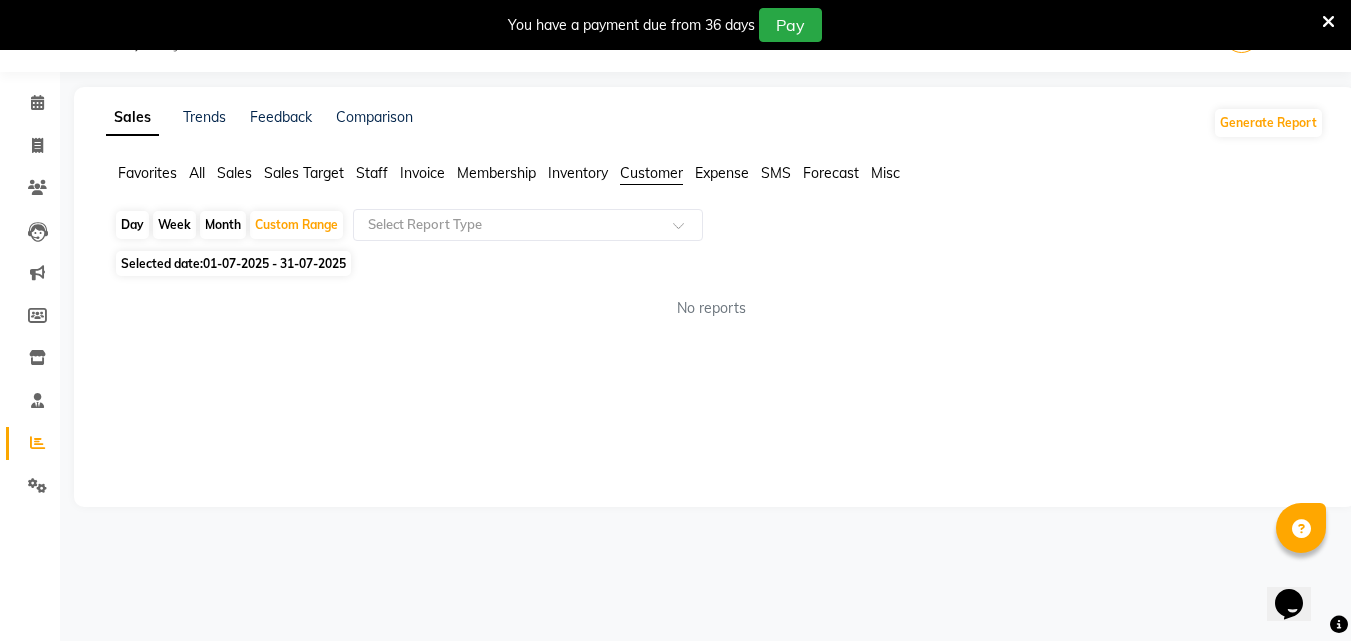 click on "Invoice" 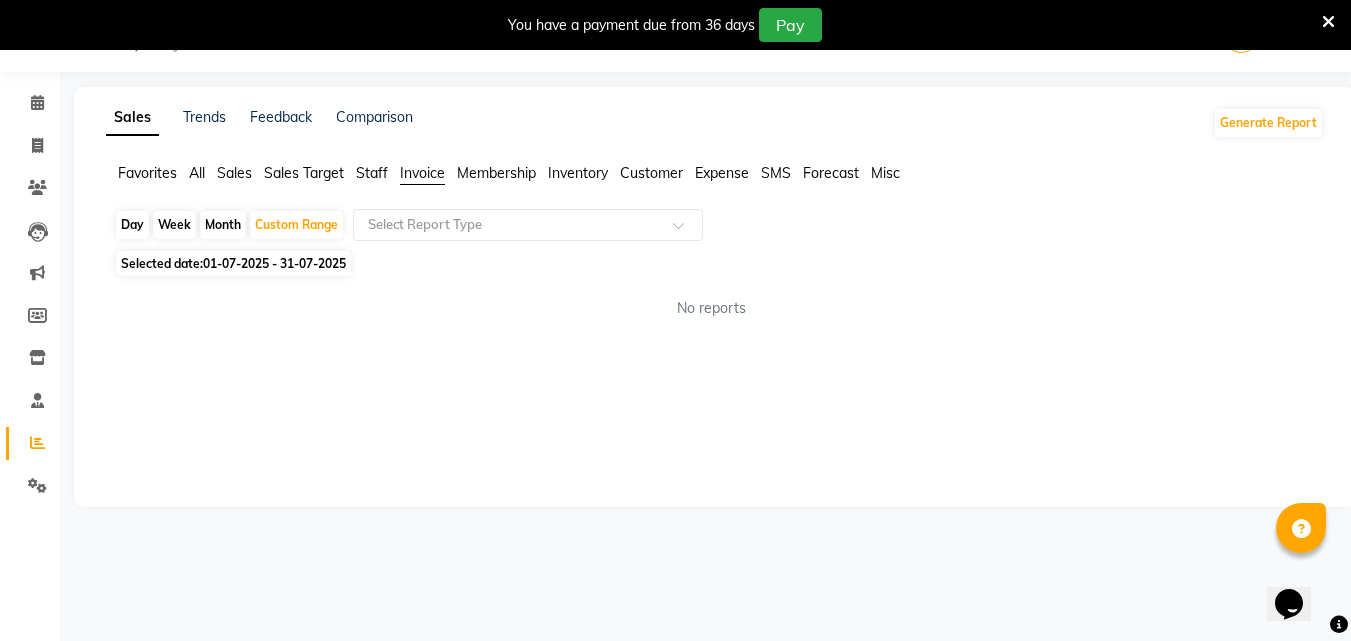 click on "Staff" 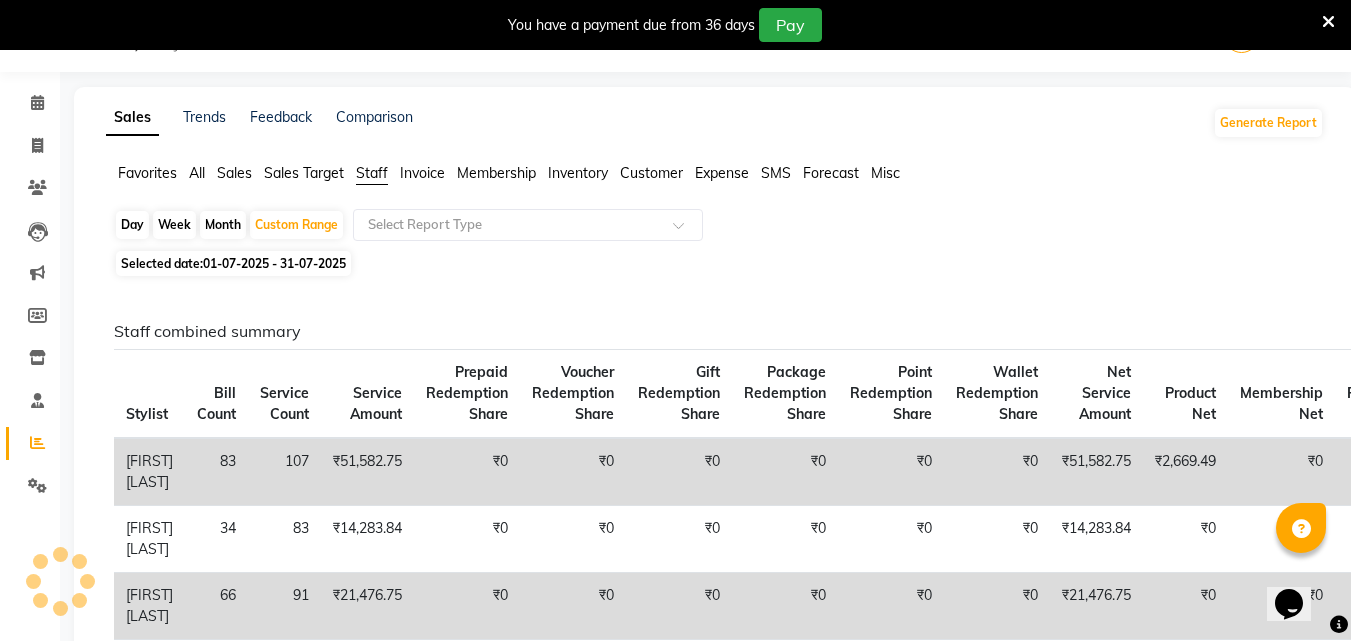 click on "Sales Target" 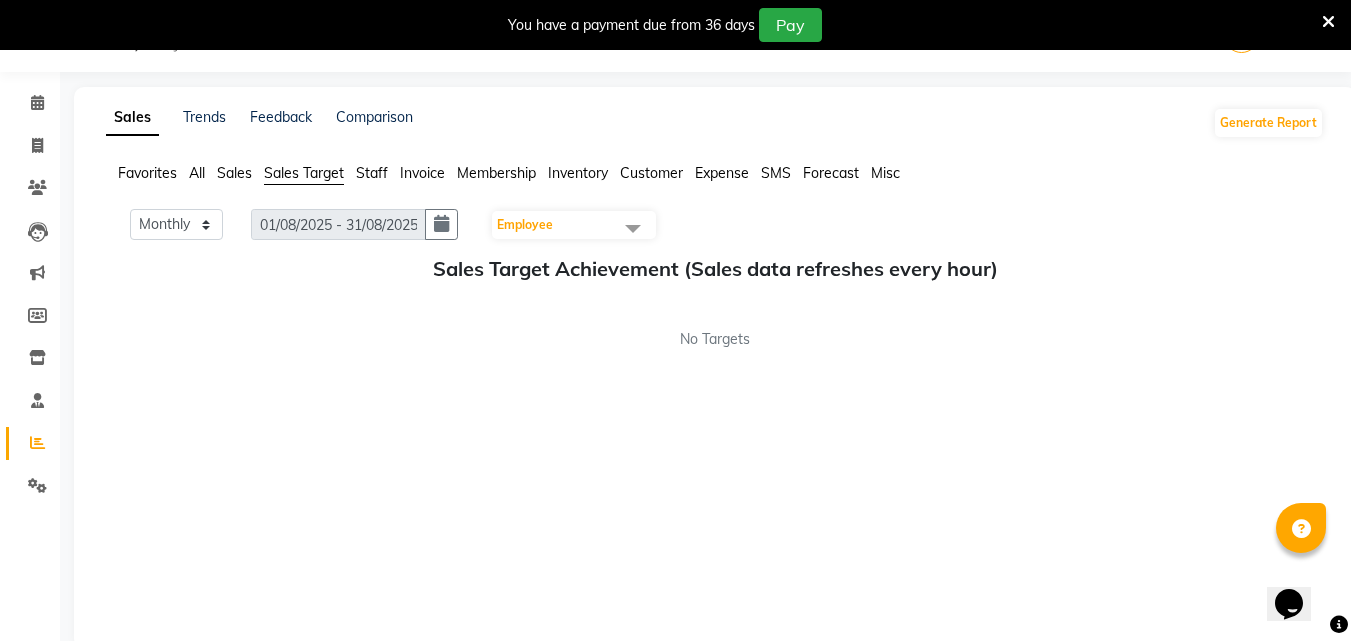 click on "Staff" 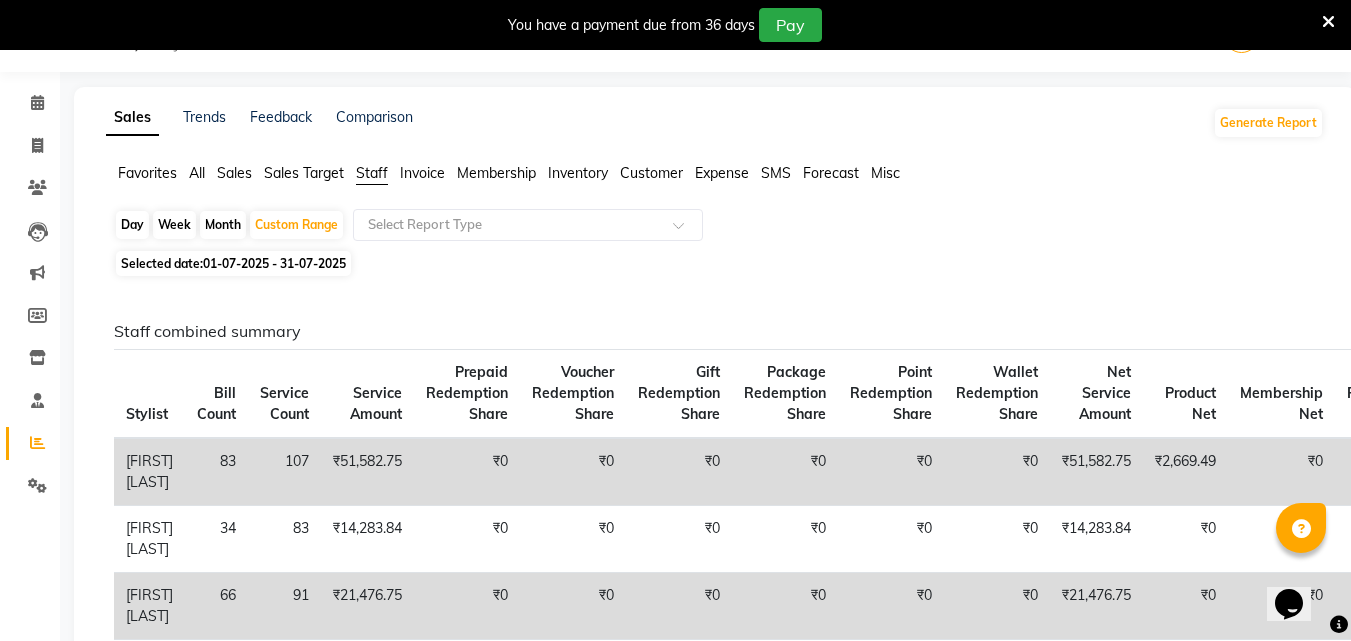 click on "Invoice" 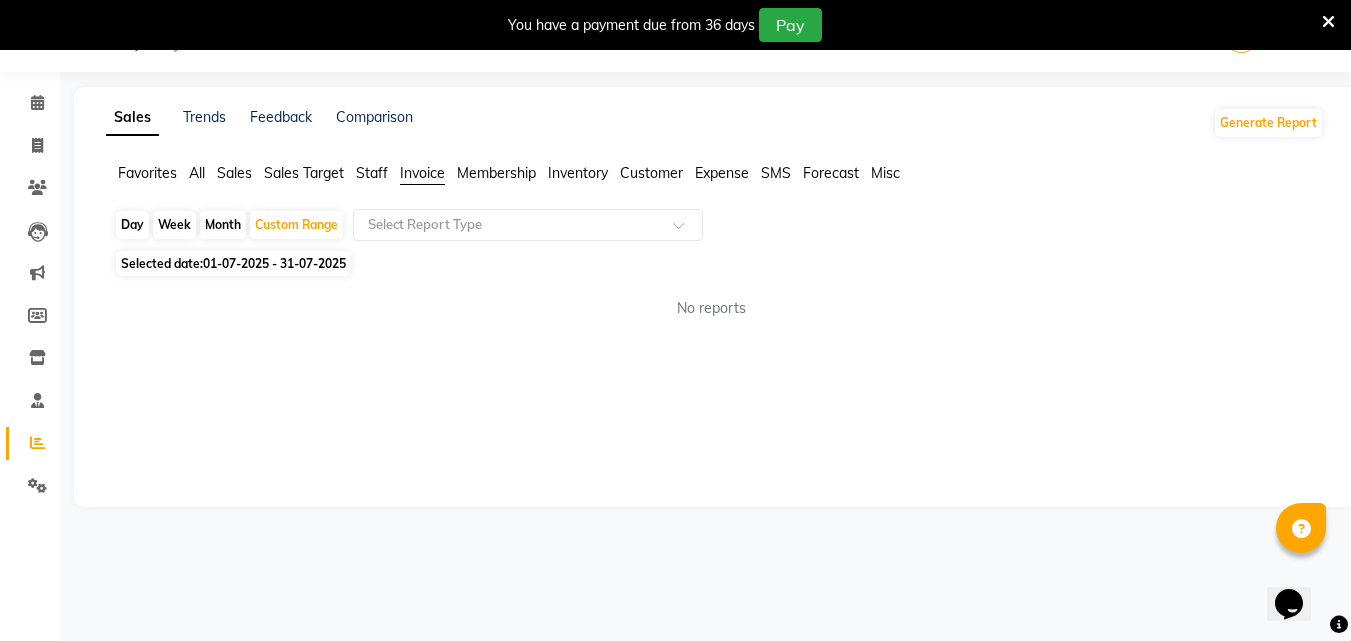 click on "Staff" 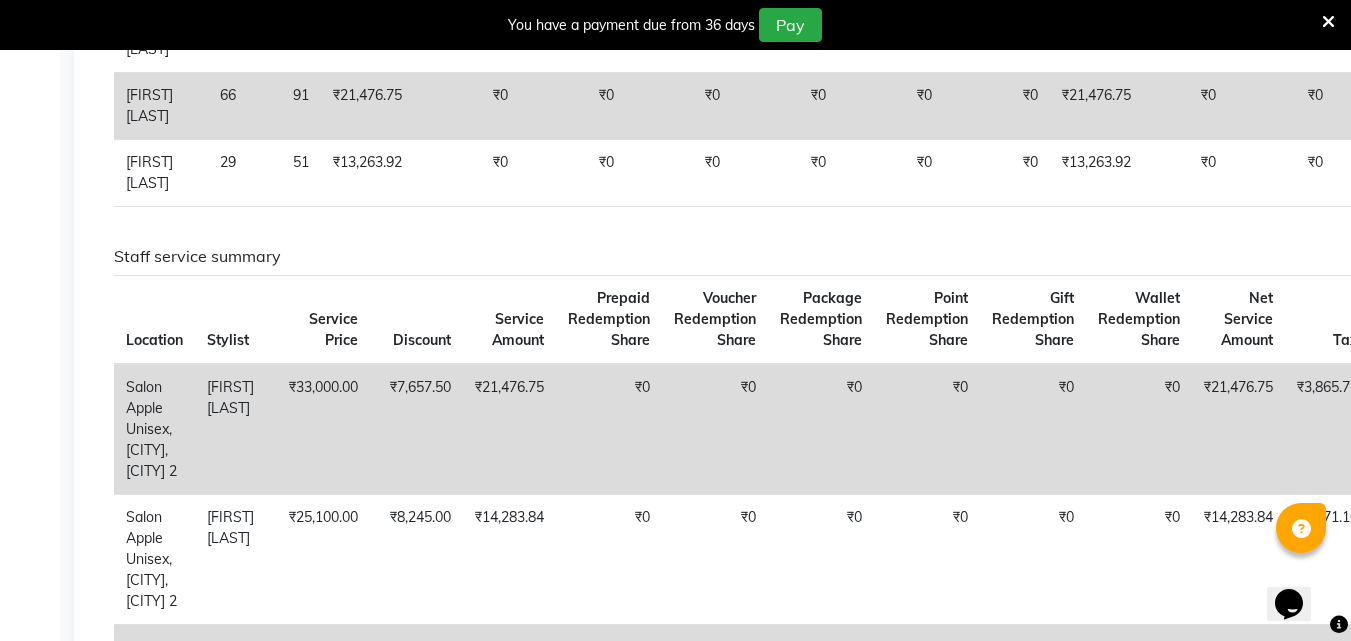 scroll, scrollTop: 0, scrollLeft: 0, axis: both 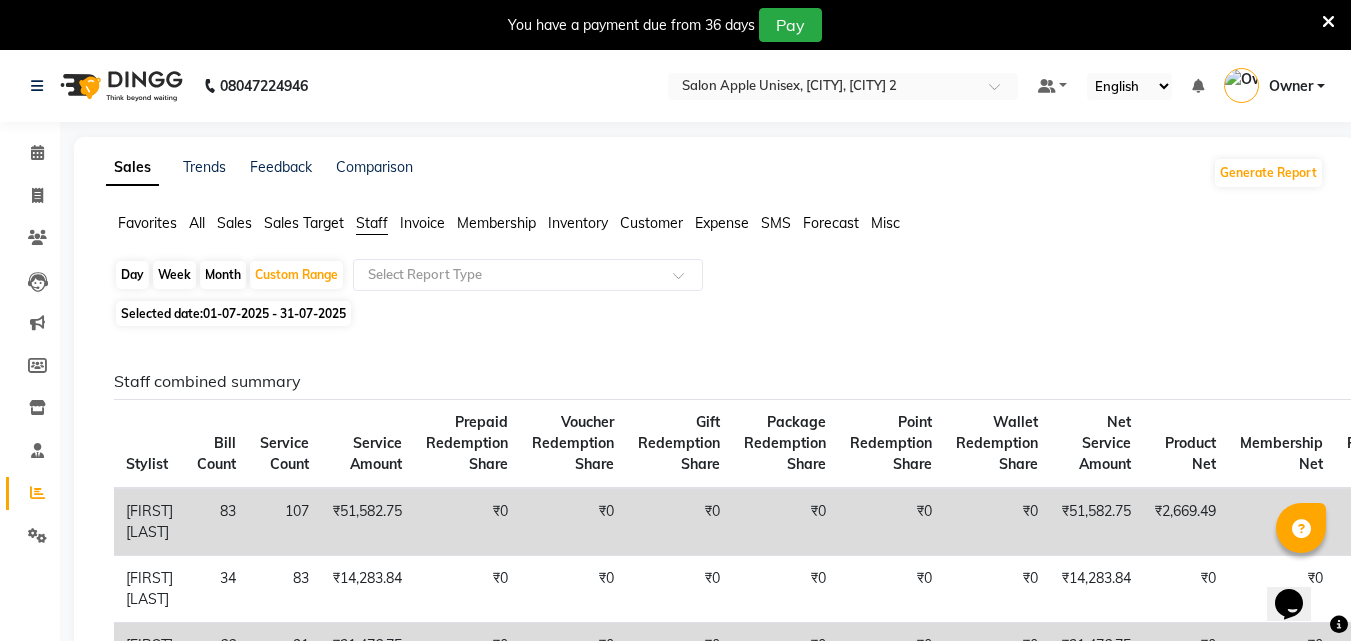 click on "Invoice" 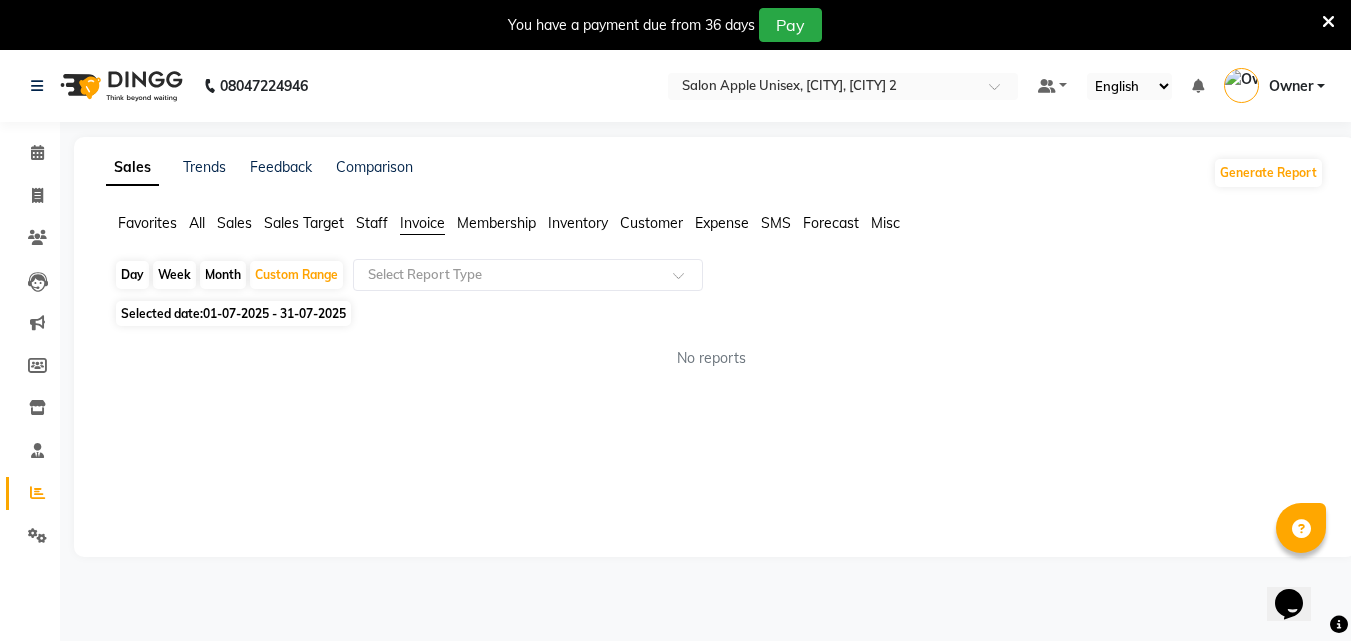 click on "Membership" 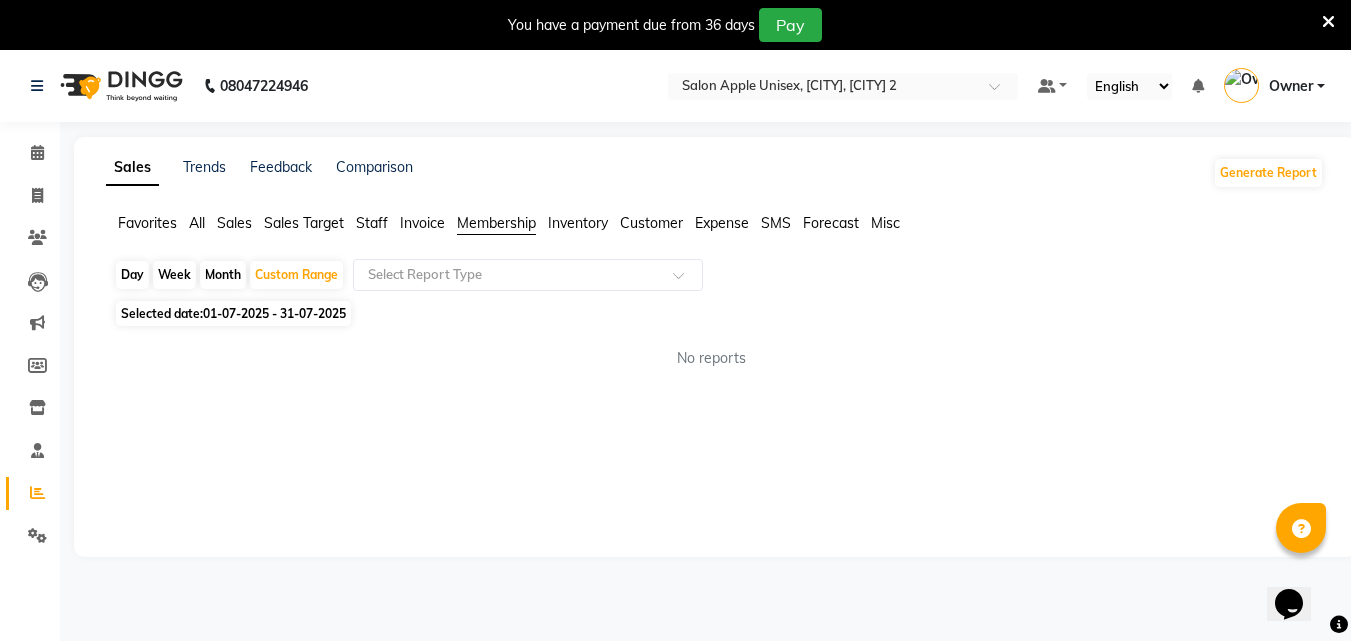 click on "Day" 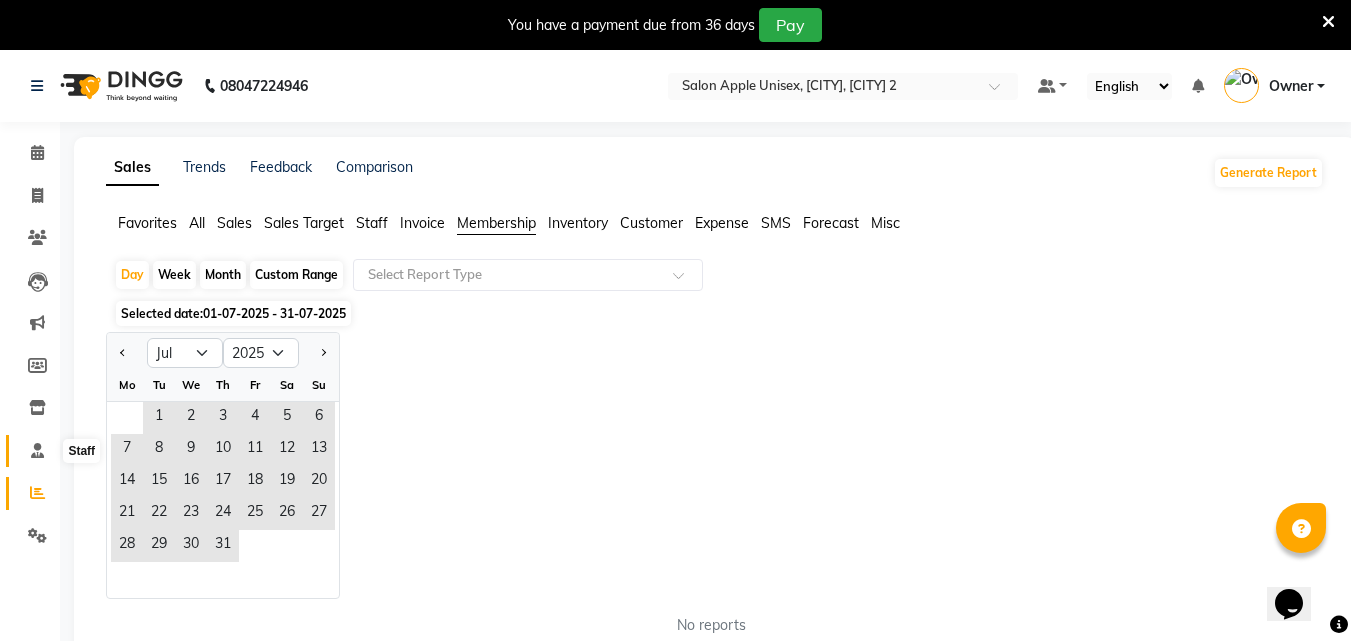 click 